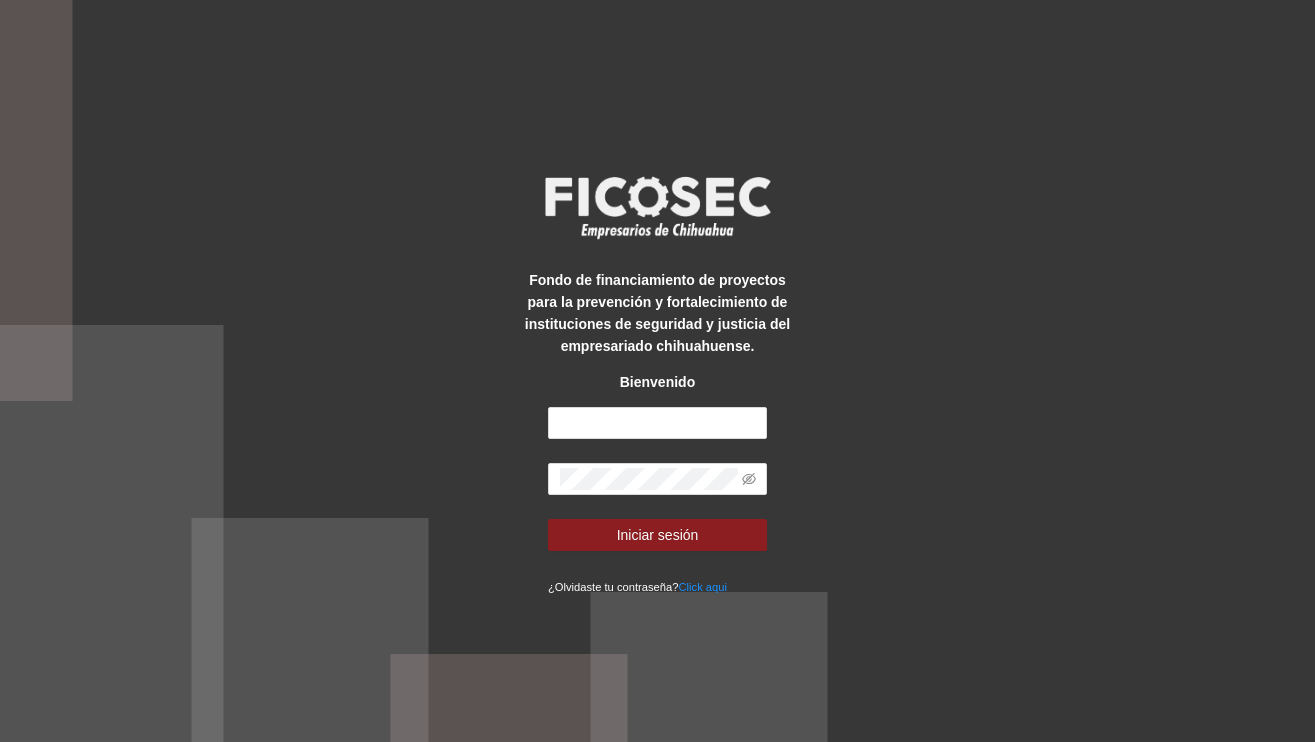 scroll, scrollTop: 0, scrollLeft: 0, axis: both 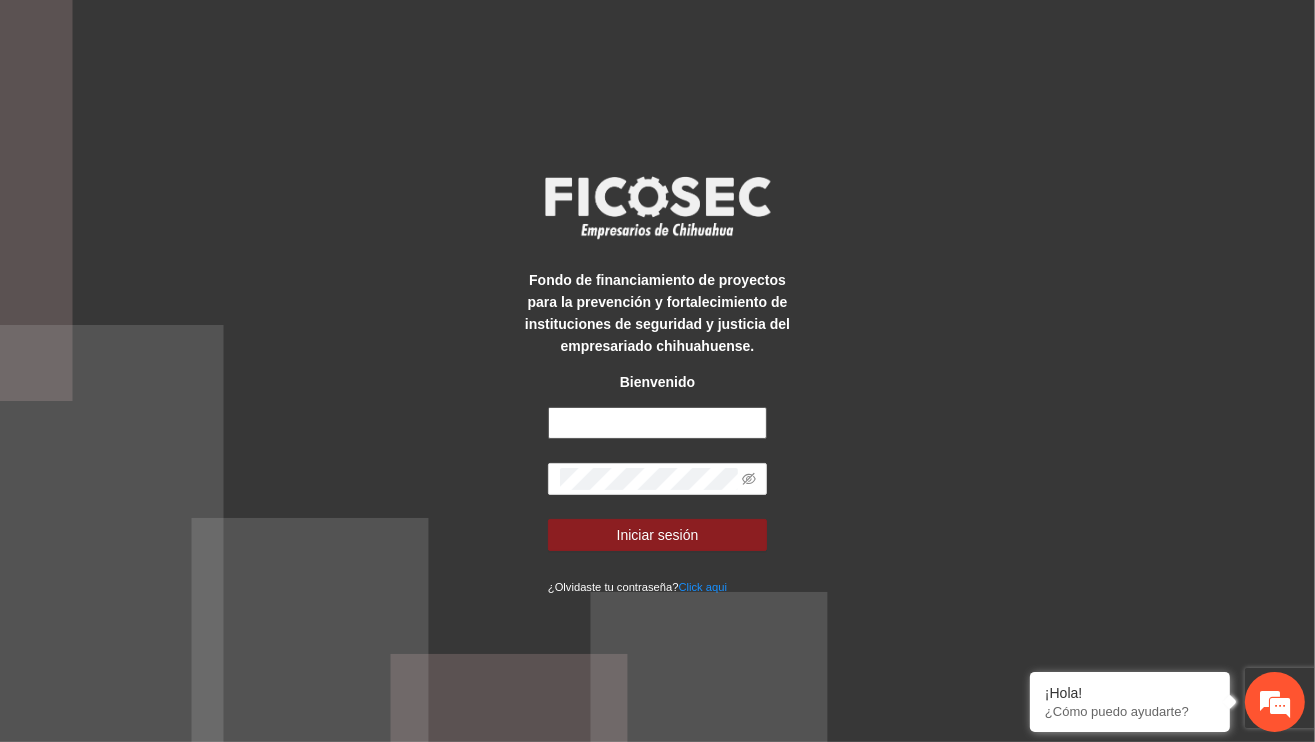 click at bounding box center (657, 423) 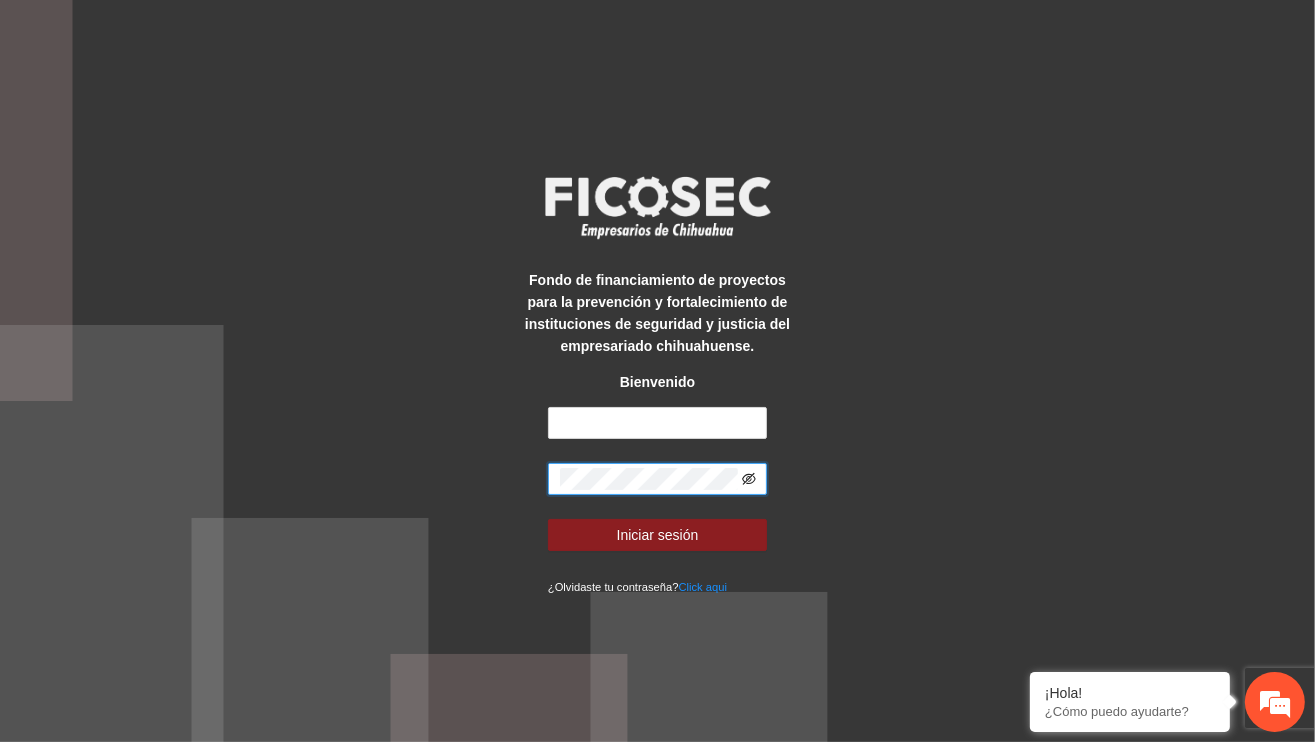 click 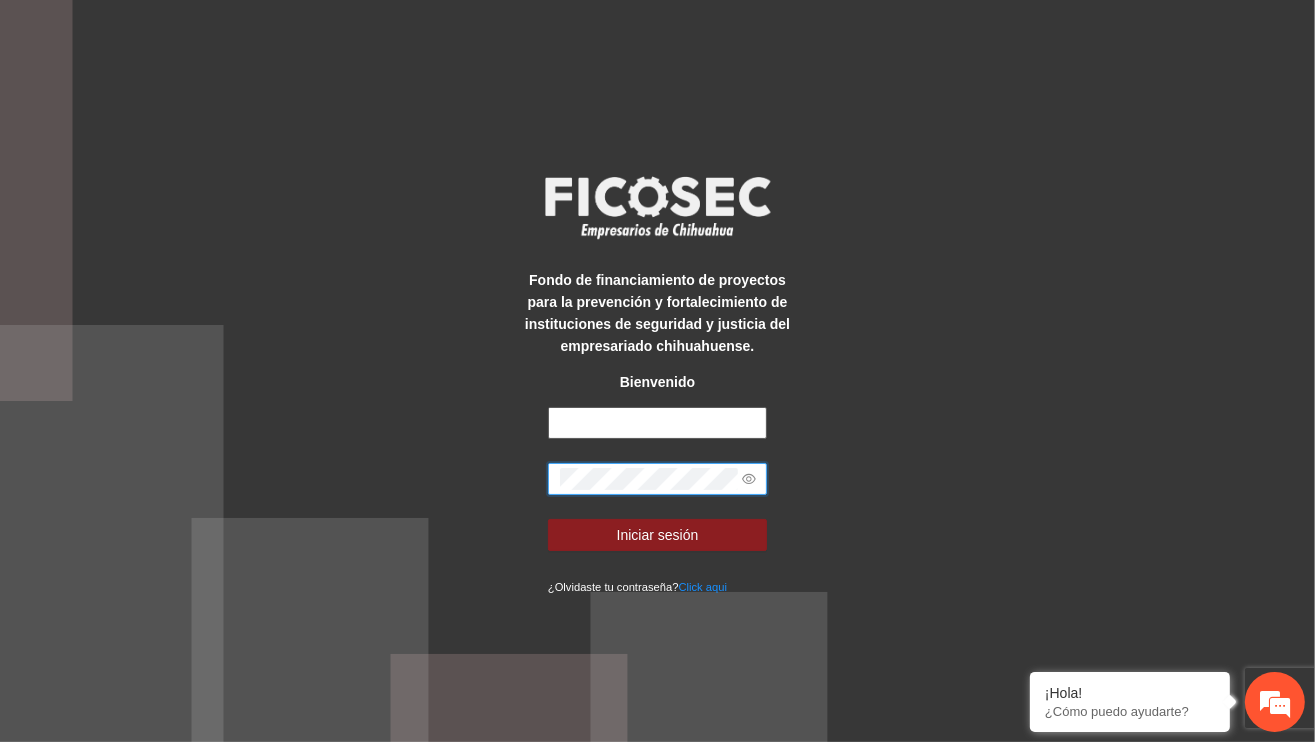 click at bounding box center [657, 423] 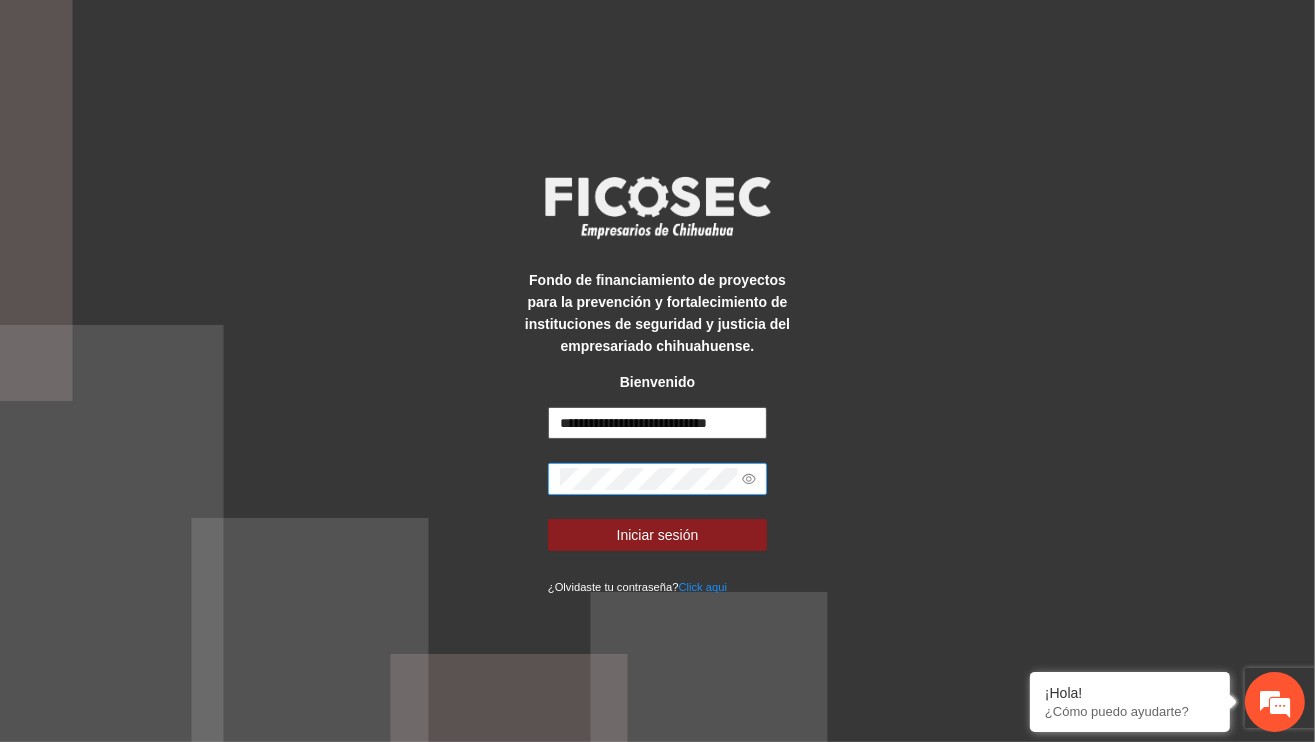 scroll, scrollTop: 0, scrollLeft: 3, axis: horizontal 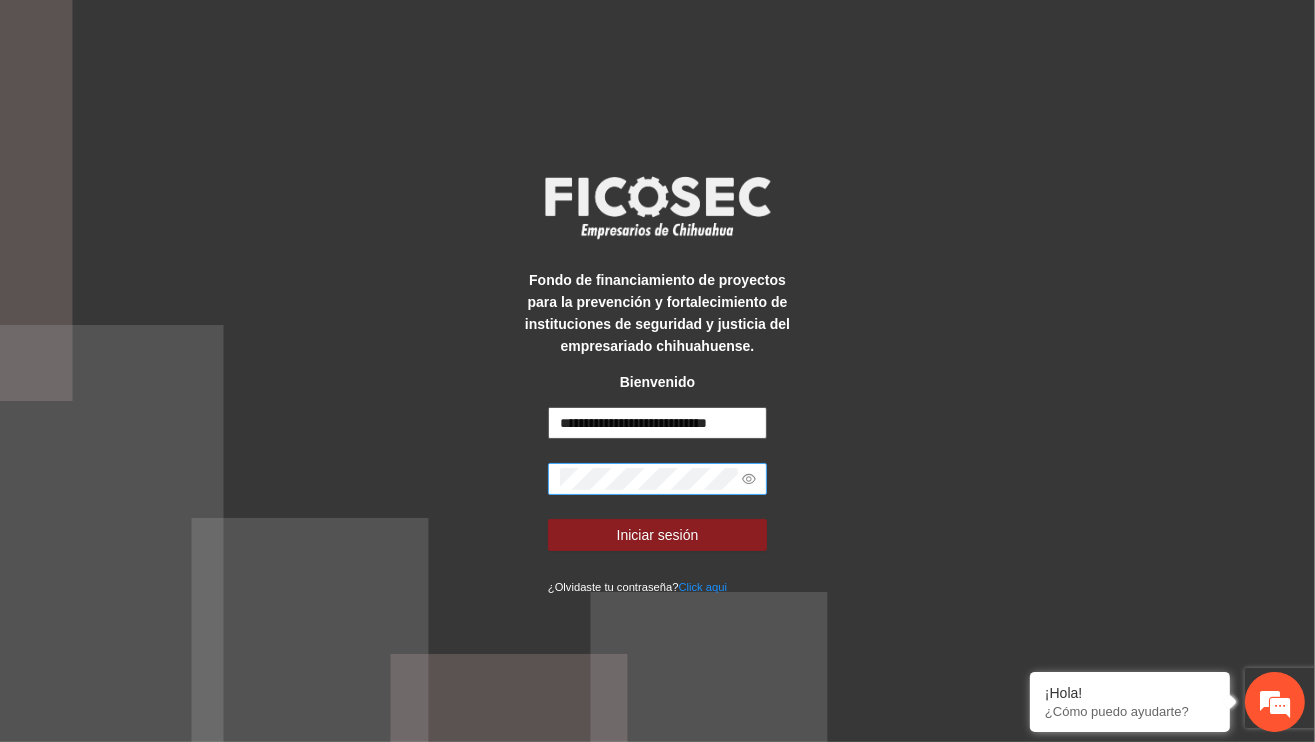 type on "**********" 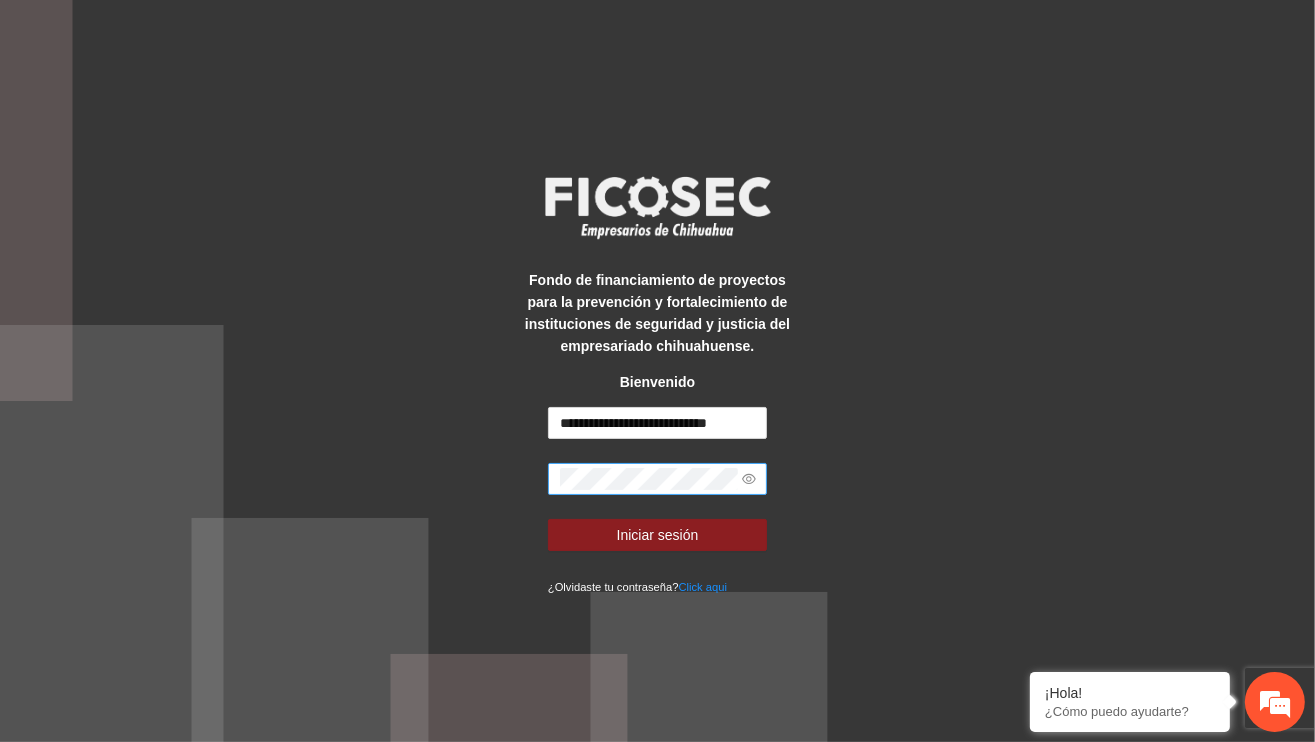 scroll, scrollTop: 0, scrollLeft: 0, axis: both 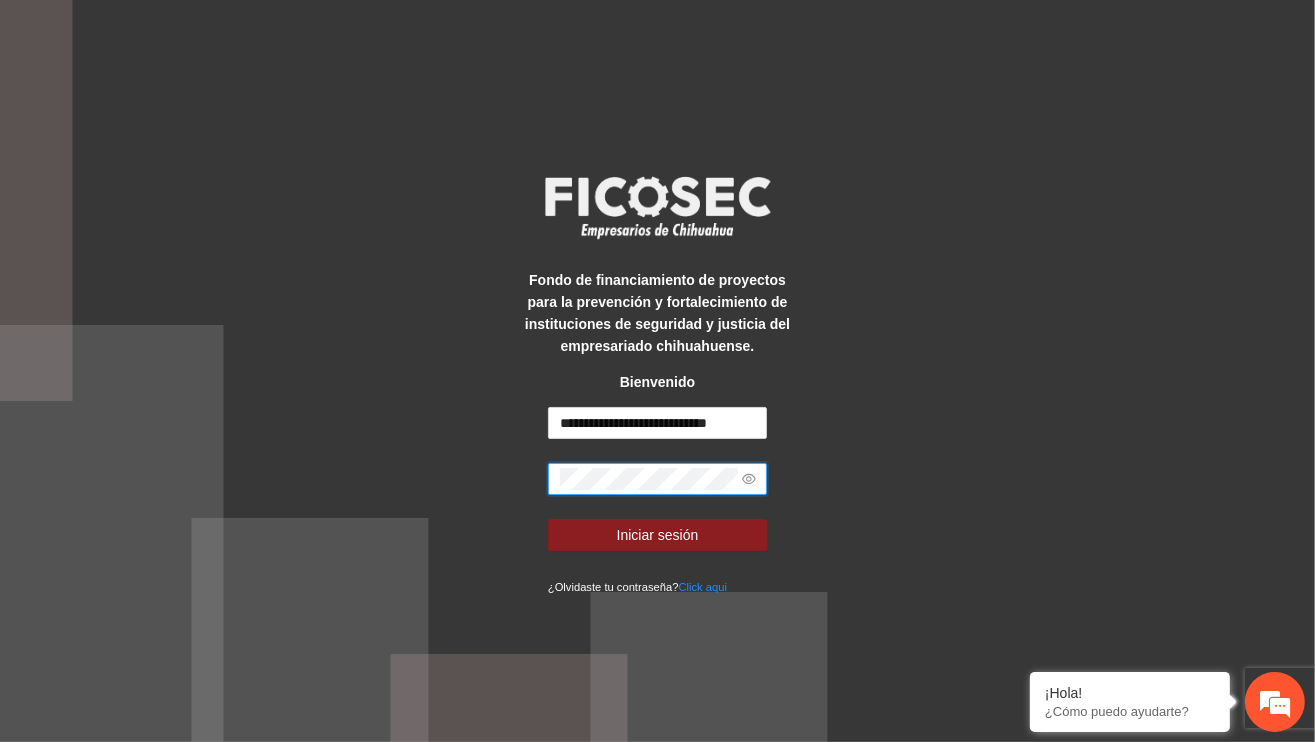 click on "**********" at bounding box center [657, 371] 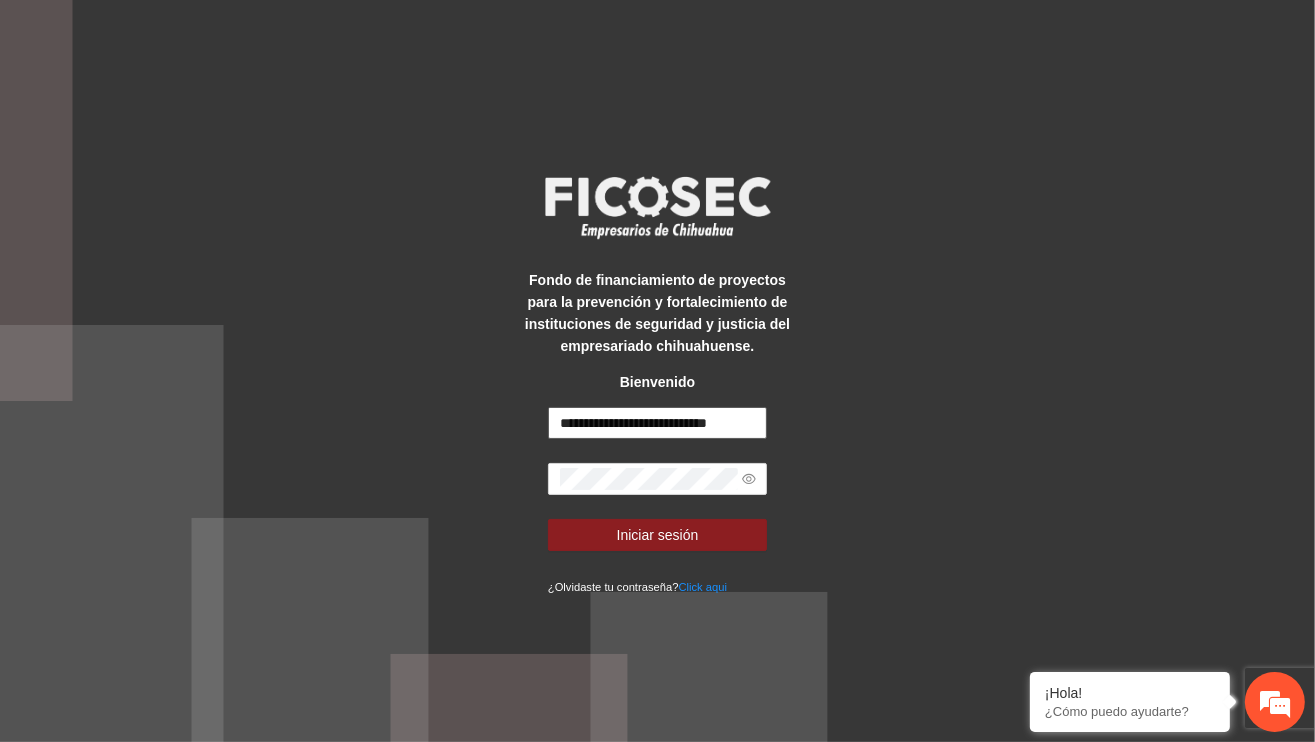 click on "**********" at bounding box center [657, 423] 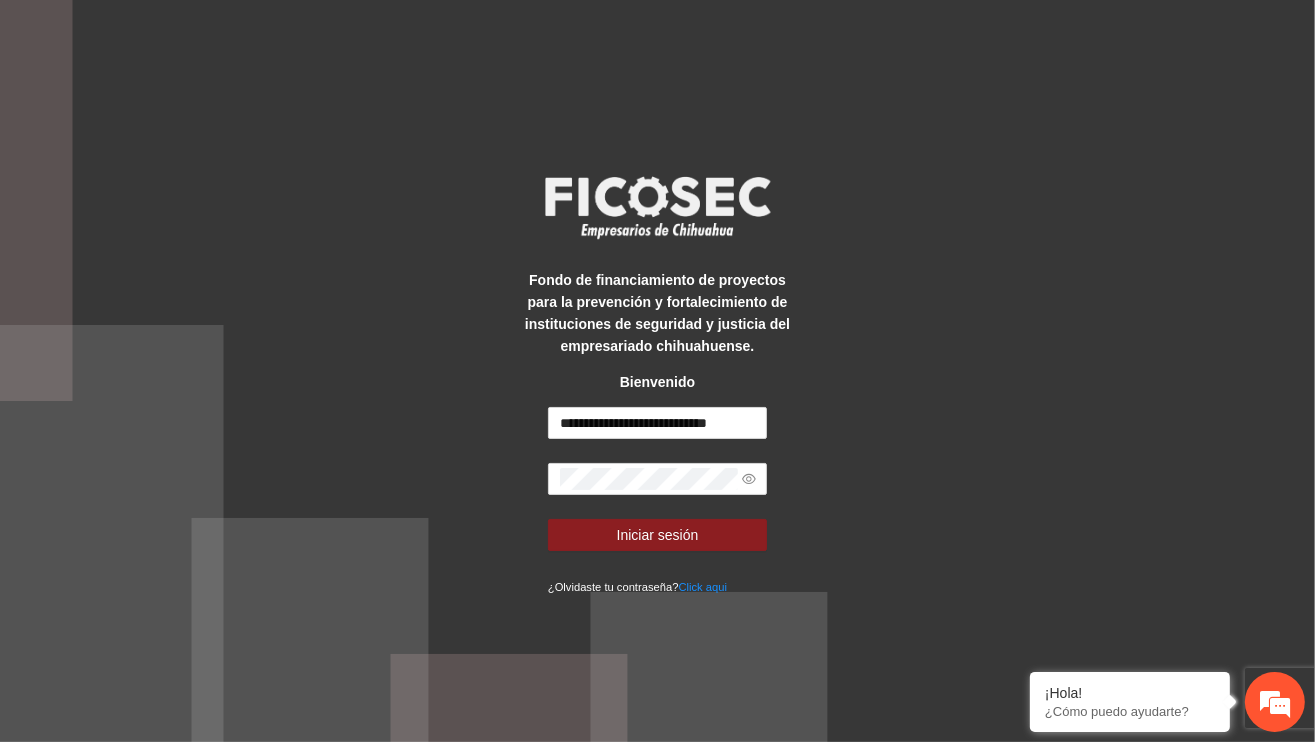 scroll, scrollTop: 0, scrollLeft: 0, axis: both 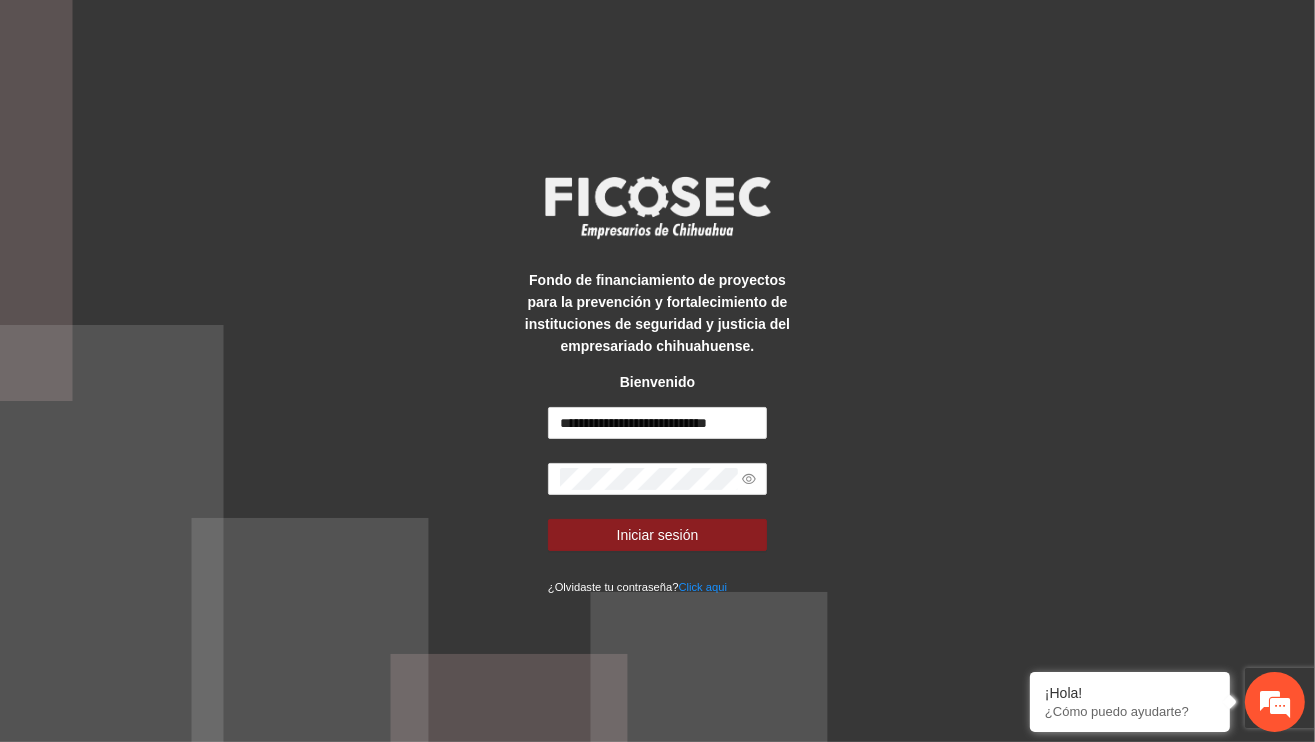 click on "**********" at bounding box center [657, 371] 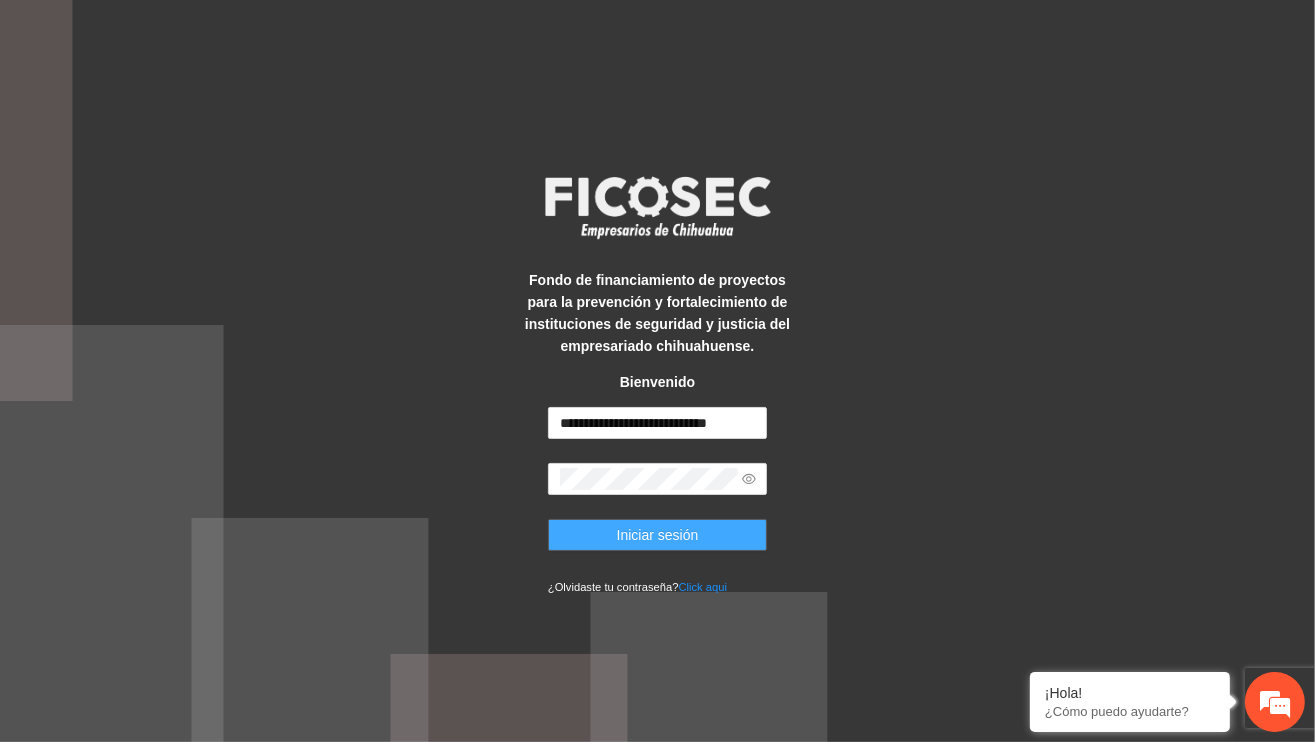 click on "Iniciar sesión" at bounding box center (658, 535) 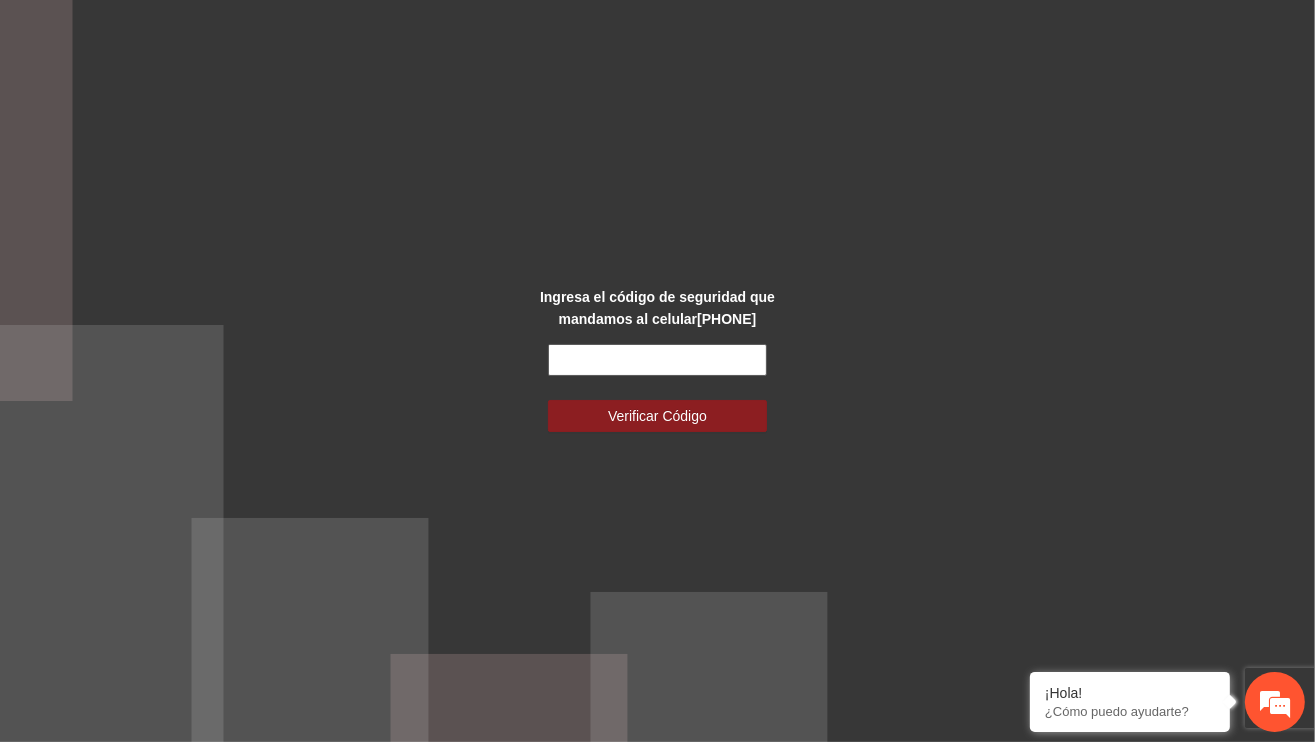click at bounding box center (657, 360) 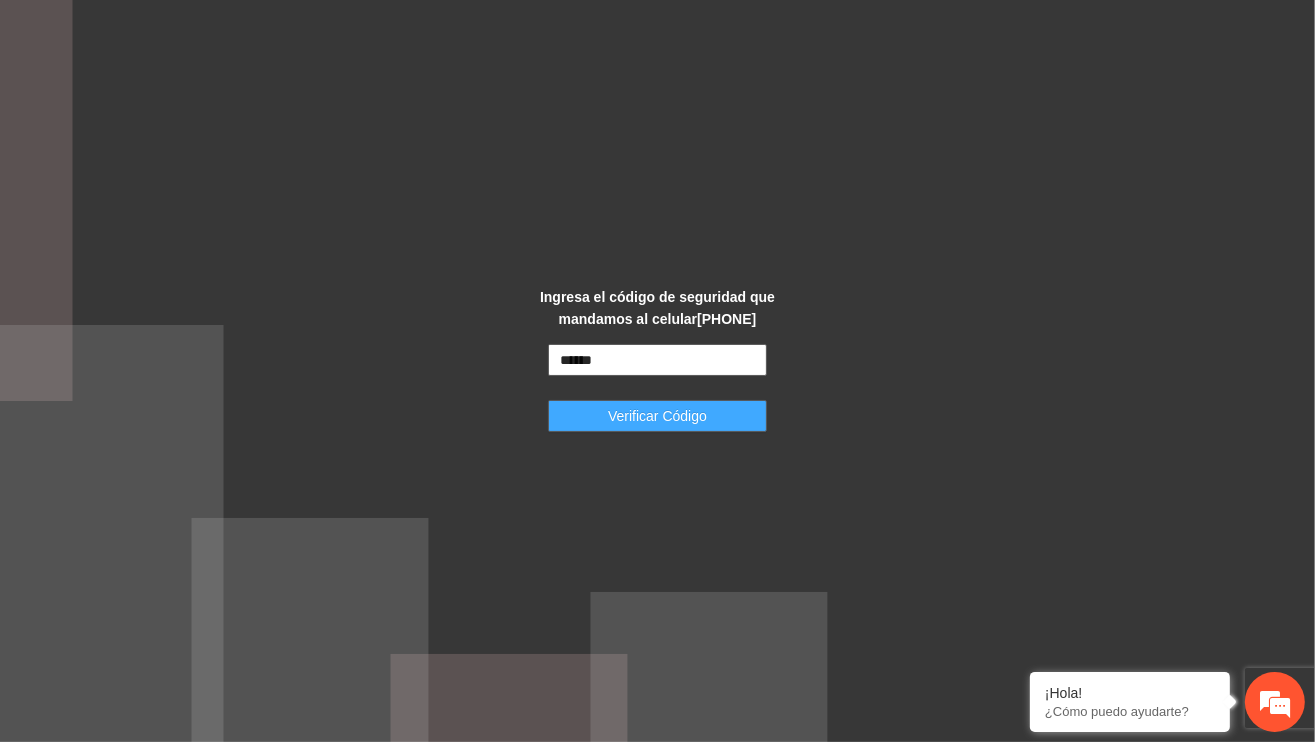 type on "******" 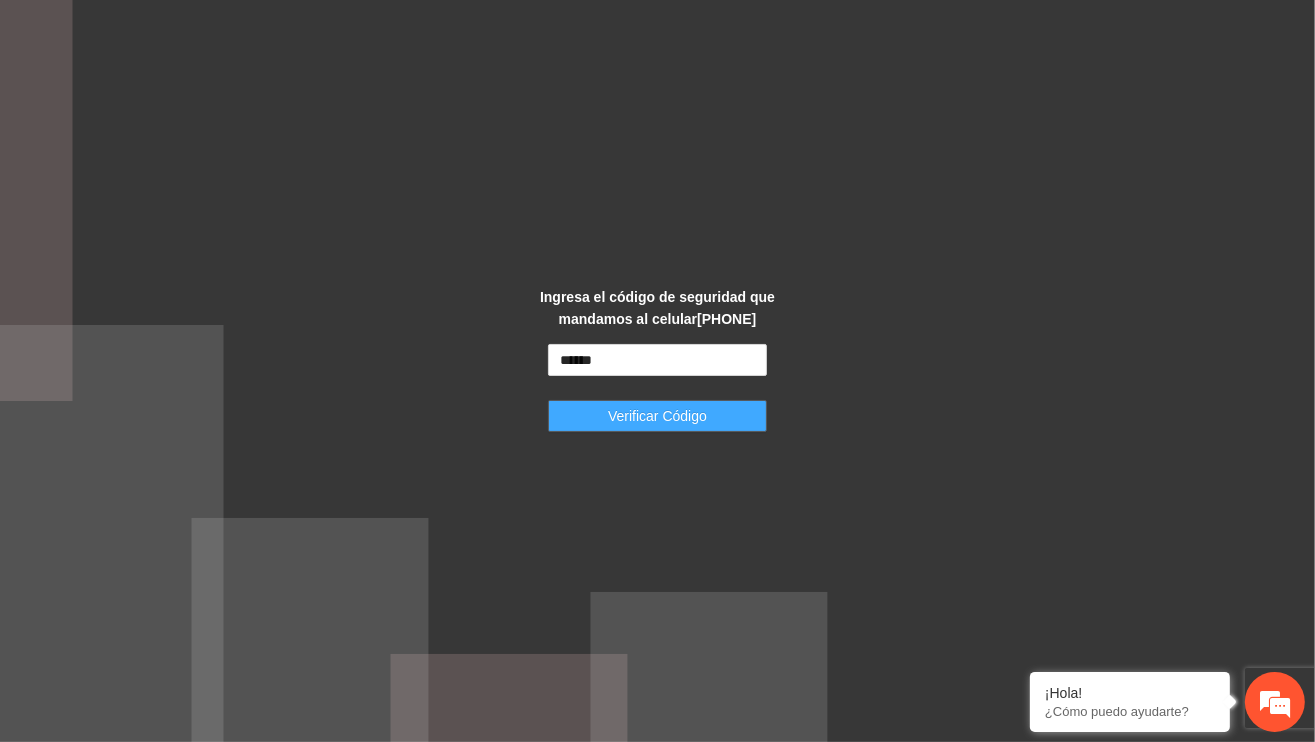 click on "Verificar Código" at bounding box center (657, 416) 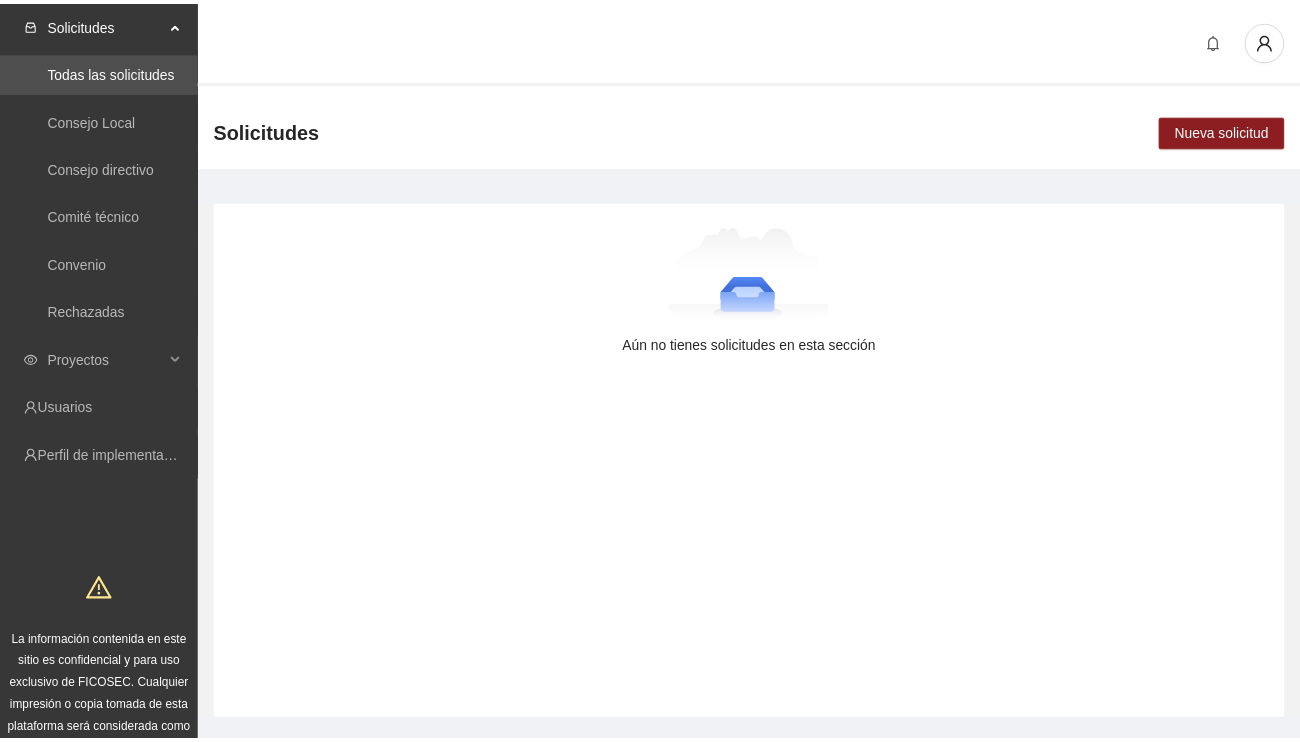 scroll, scrollTop: 0, scrollLeft: 0, axis: both 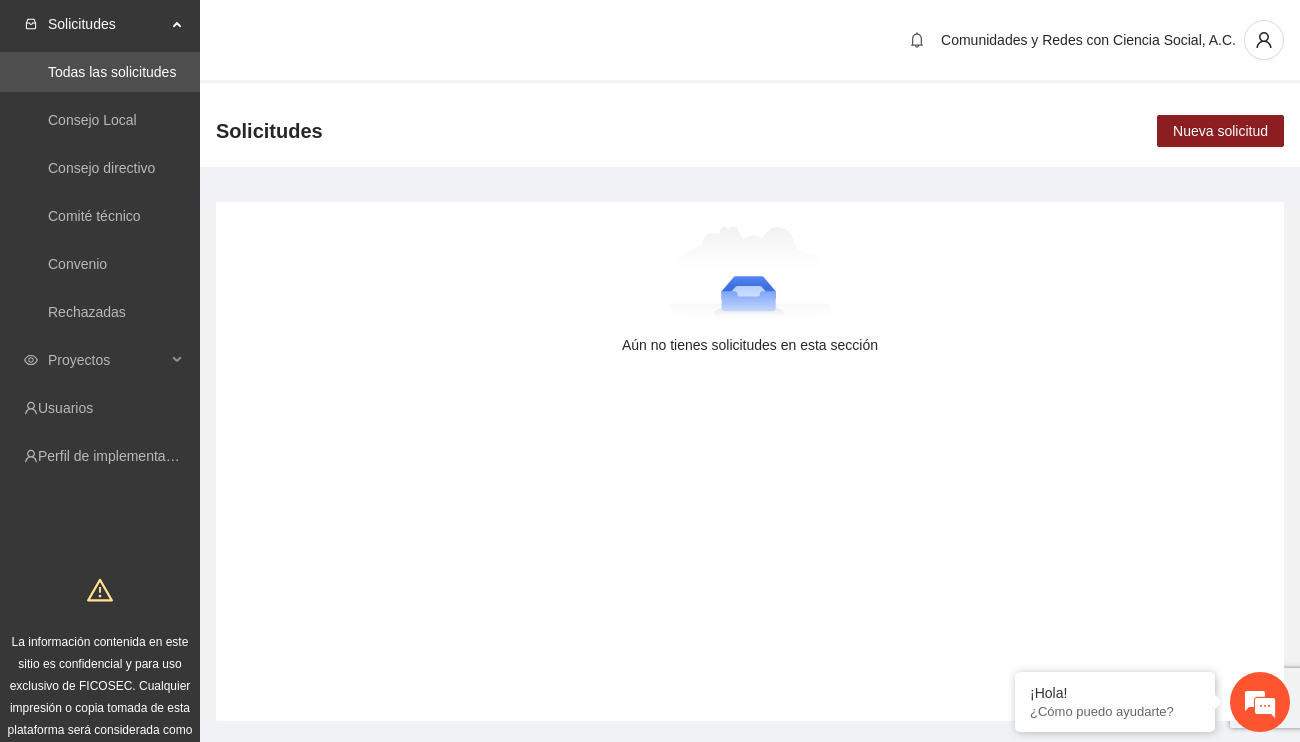 click on "Solicitudes" at bounding box center (100, 24) 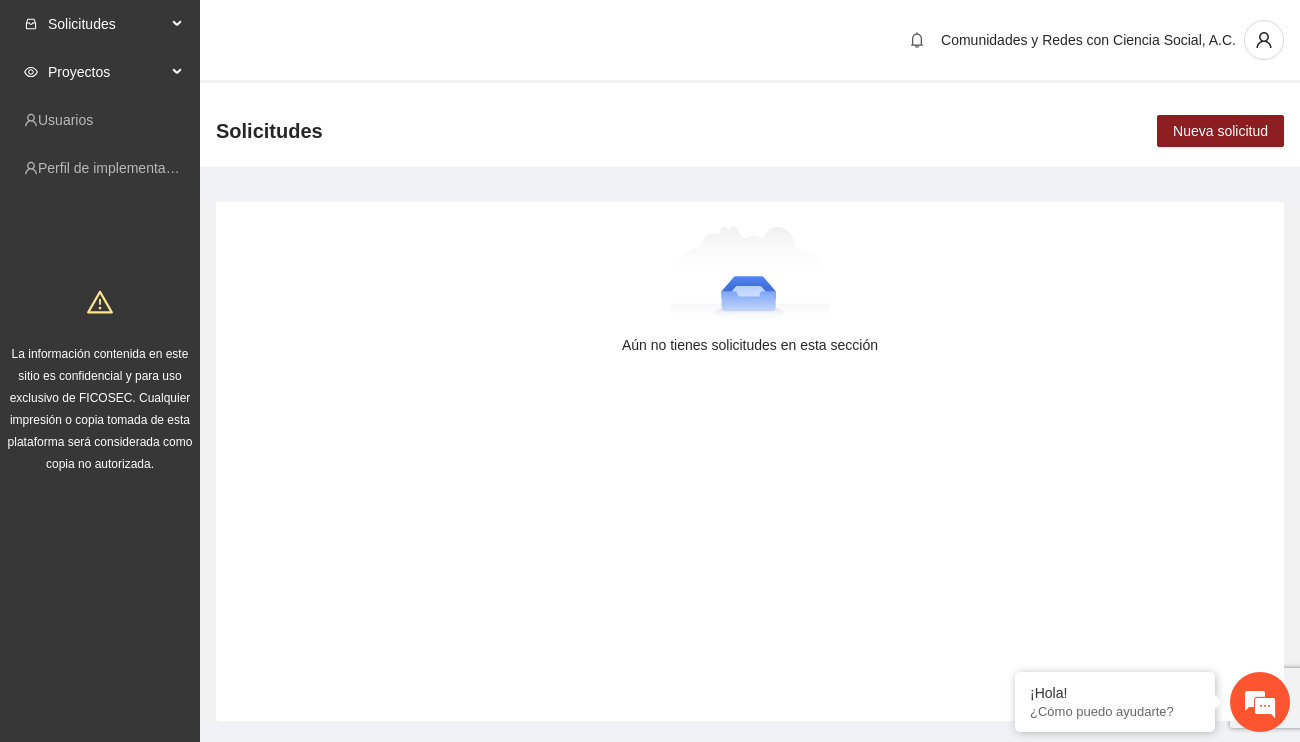 click on "Proyectos" at bounding box center [100, 72] 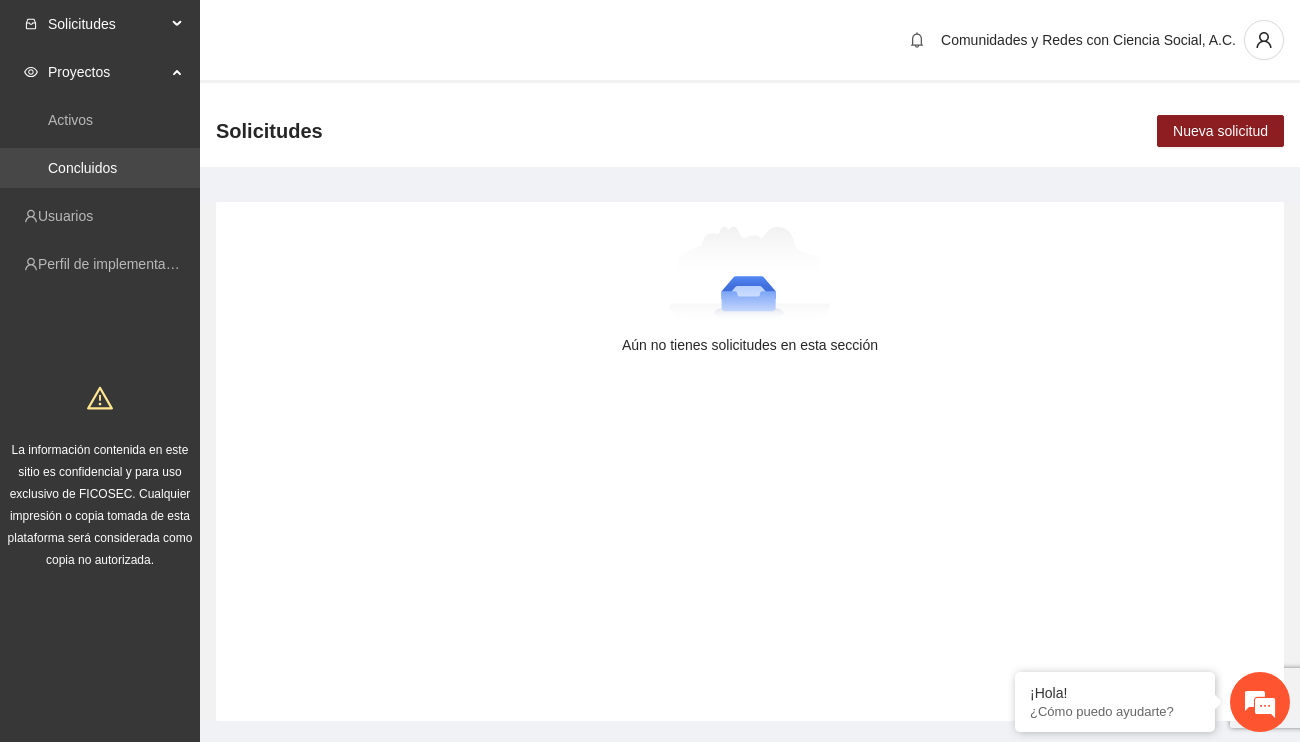 click on "Concluidos" at bounding box center [82, 168] 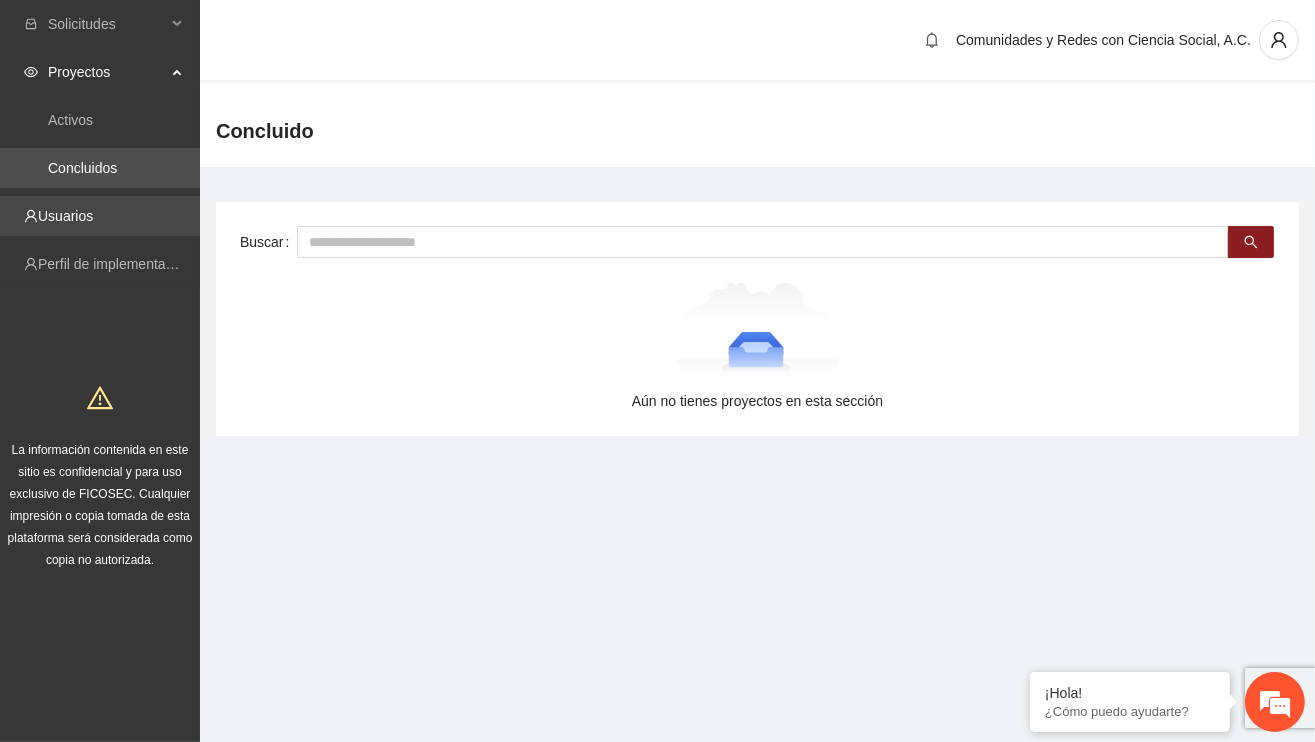 click on "Usuarios" at bounding box center (65, 216) 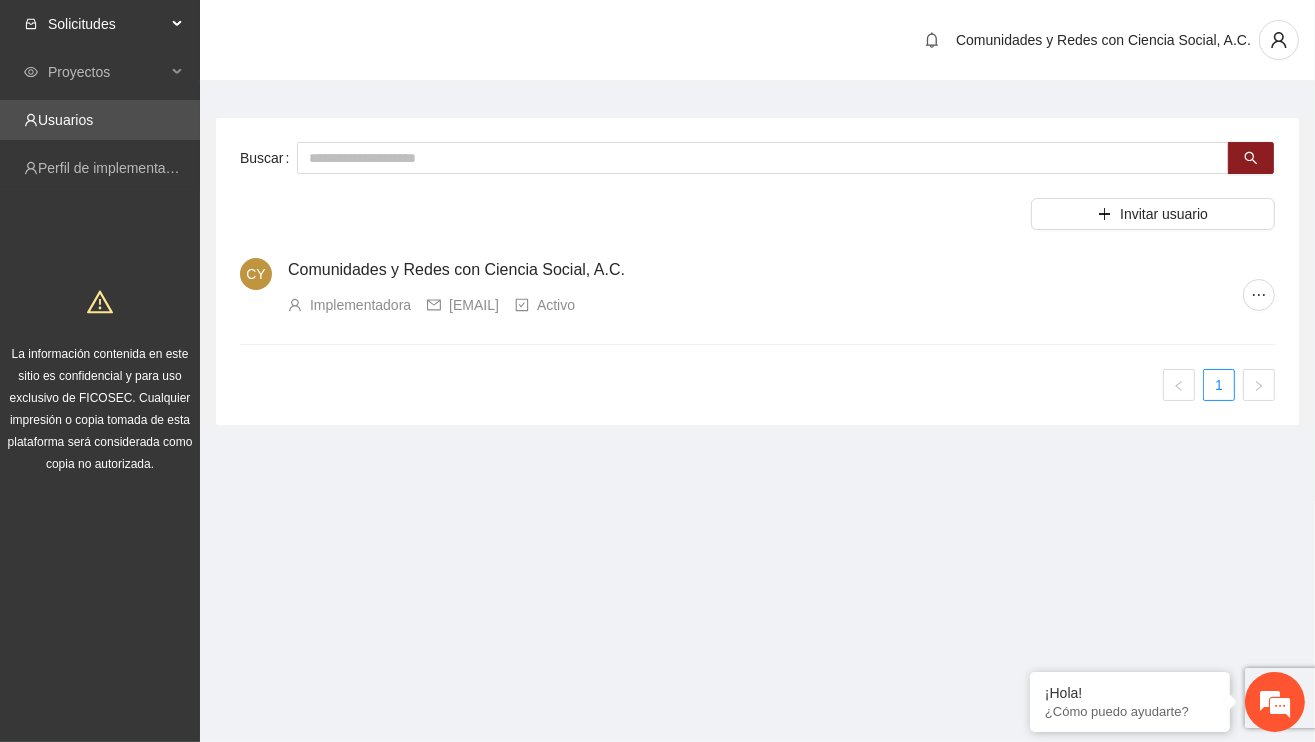 click on "Solicitudes" at bounding box center (100, 24) 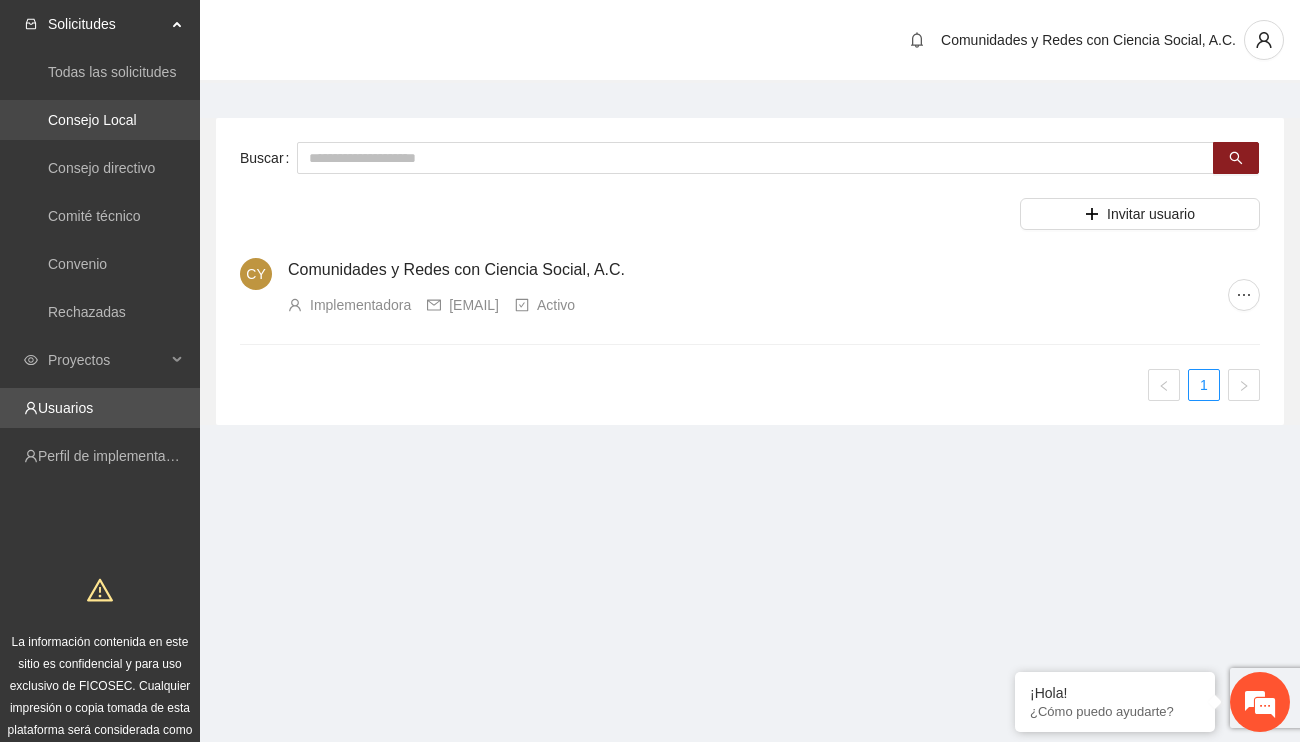 click on "Consejo Local" at bounding box center (92, 120) 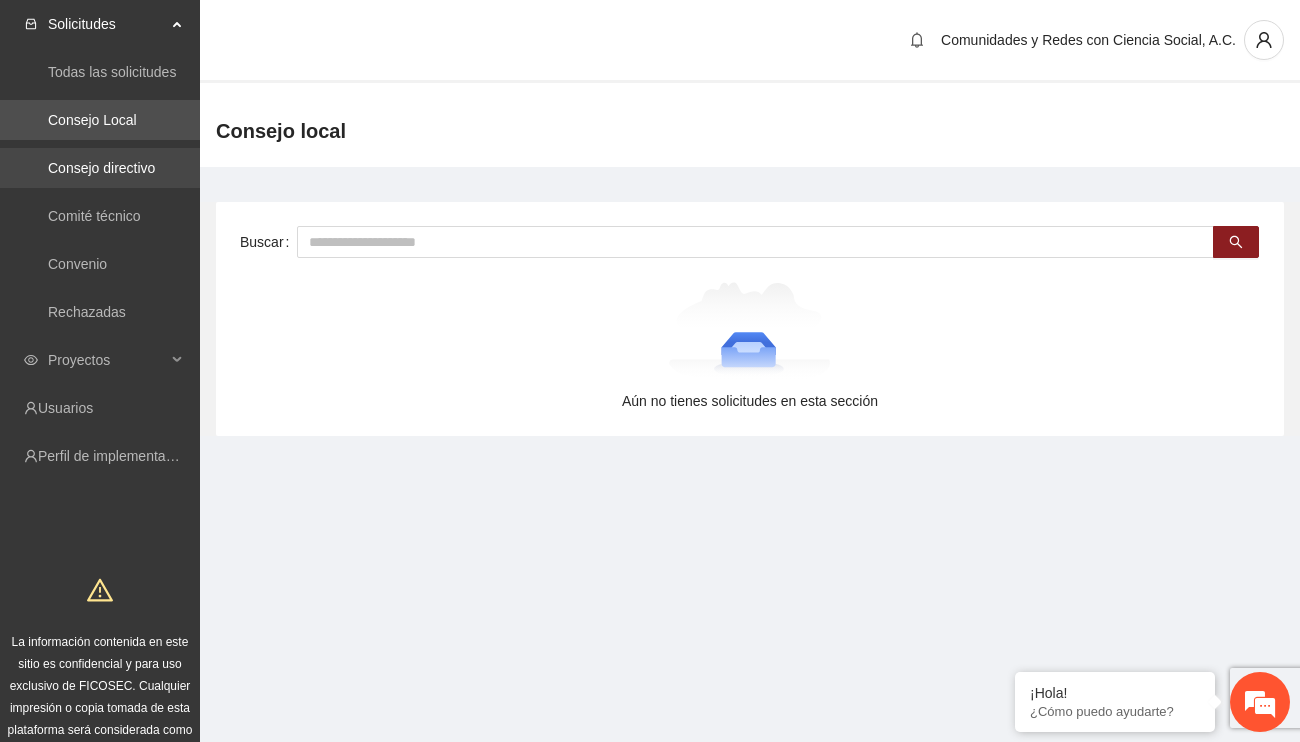 click on "Consejo directivo" at bounding box center (101, 168) 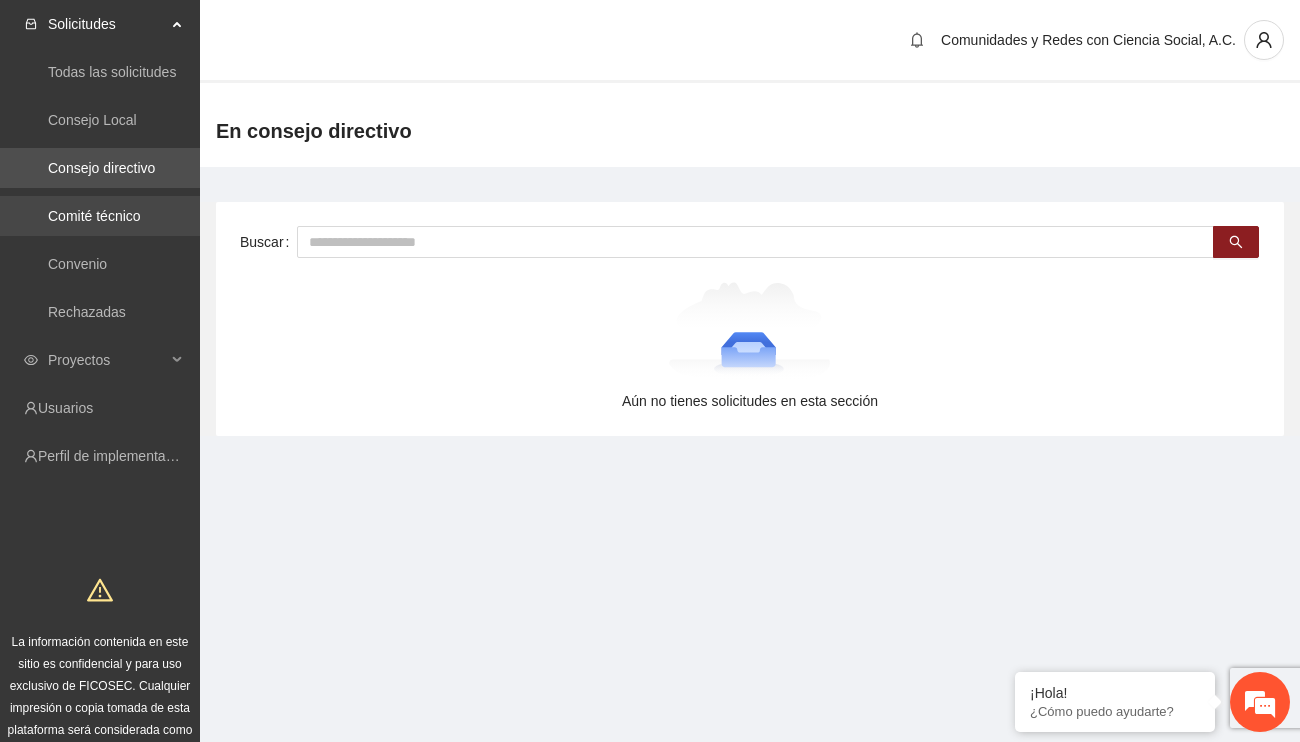 click on "Comité técnico" at bounding box center [94, 216] 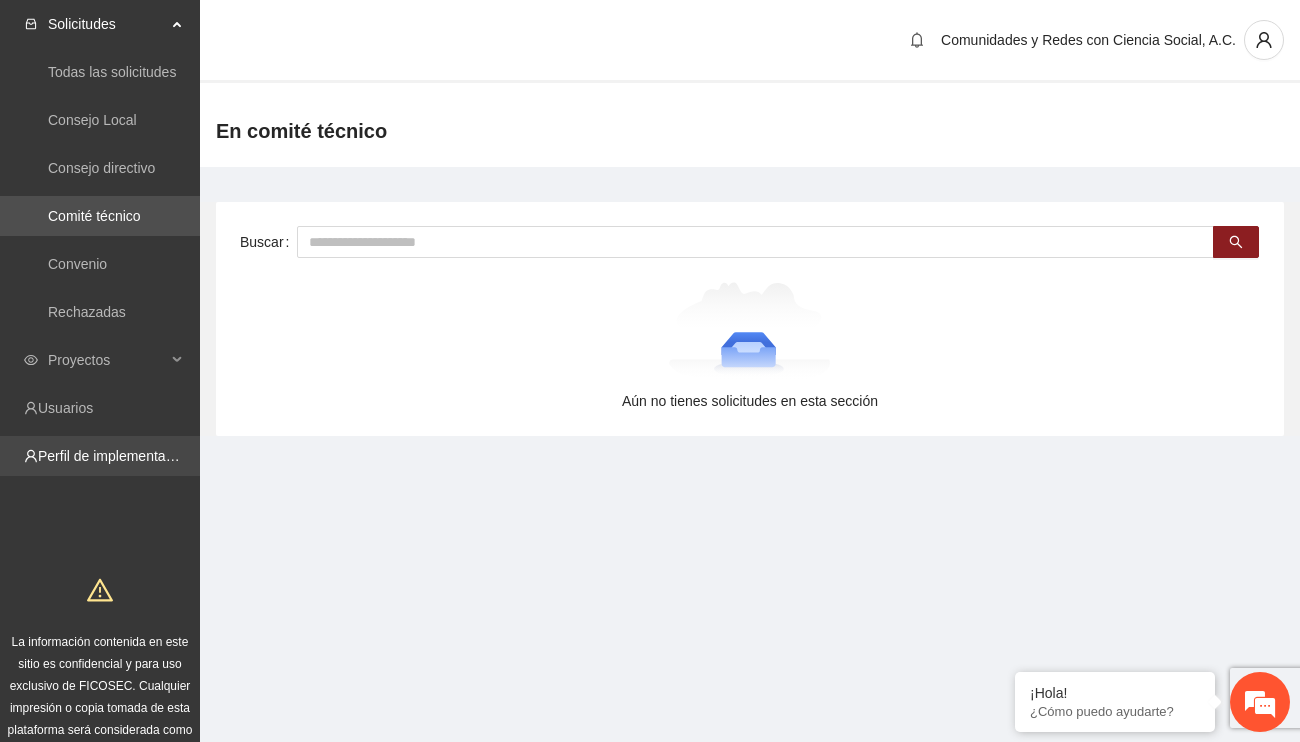 click on "Perfil de implementadora" at bounding box center [116, 456] 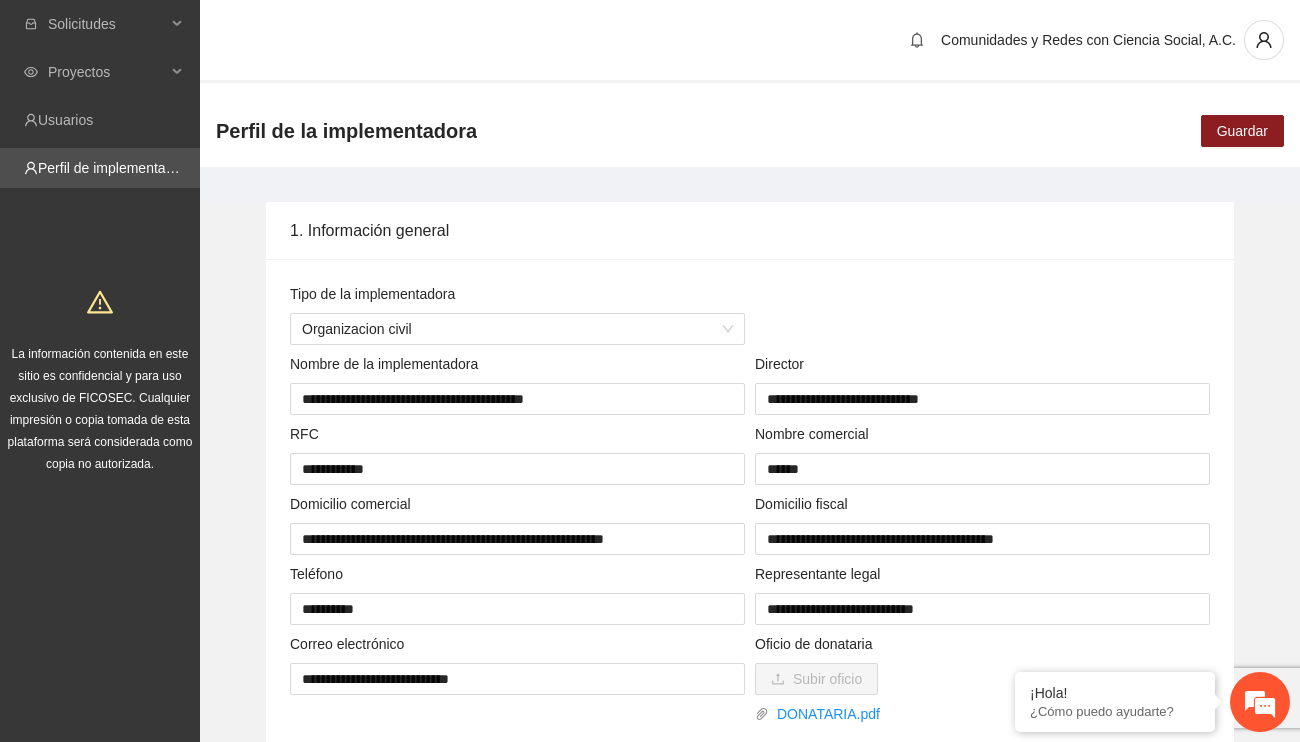 type 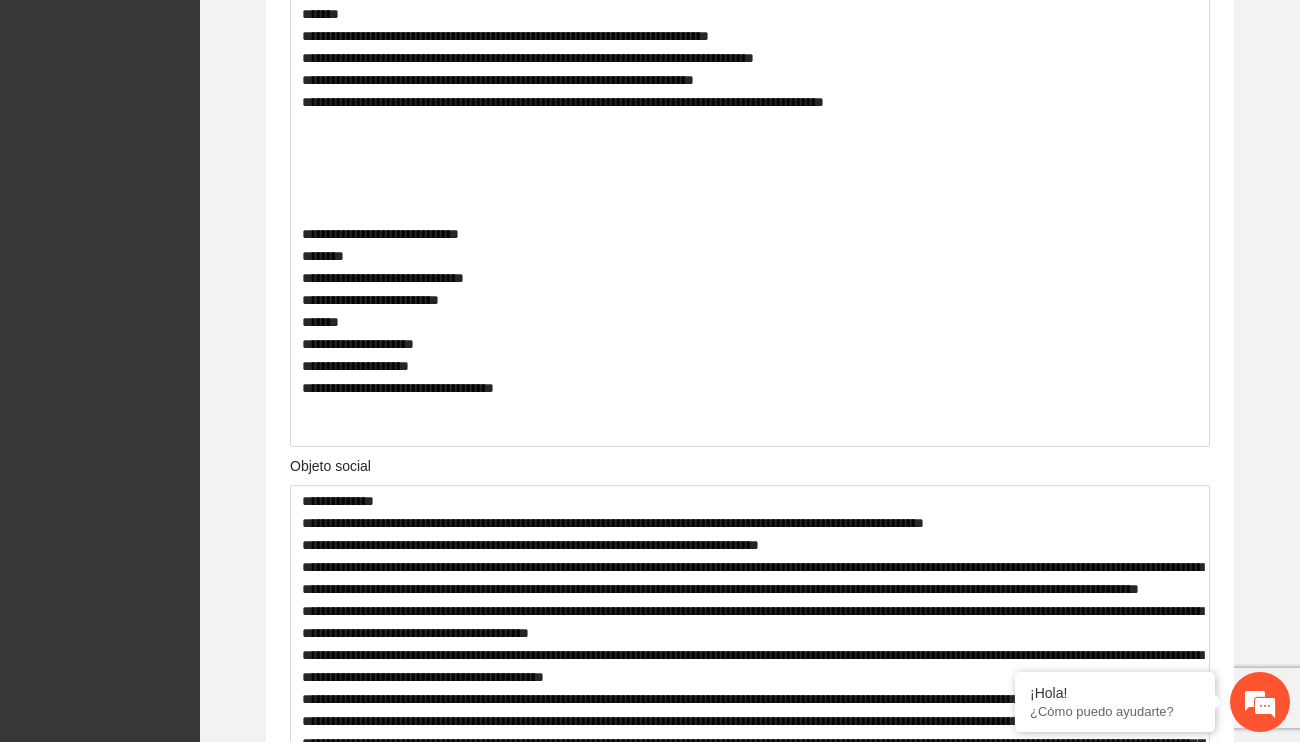 scroll, scrollTop: 1775, scrollLeft: 0, axis: vertical 